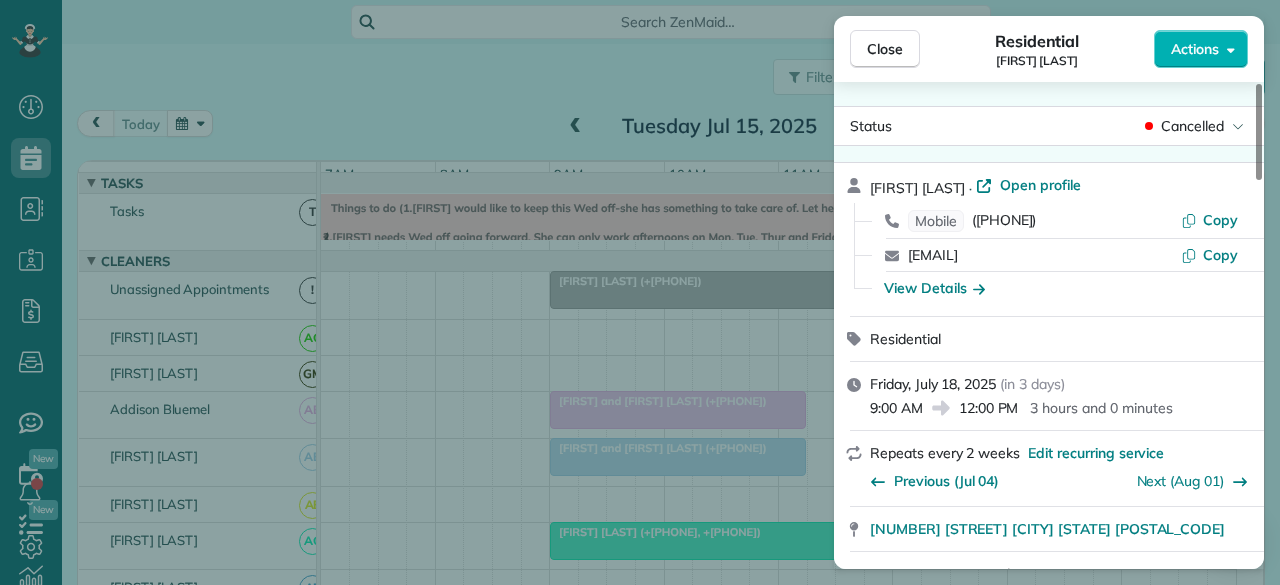 scroll, scrollTop: 0, scrollLeft: 0, axis: both 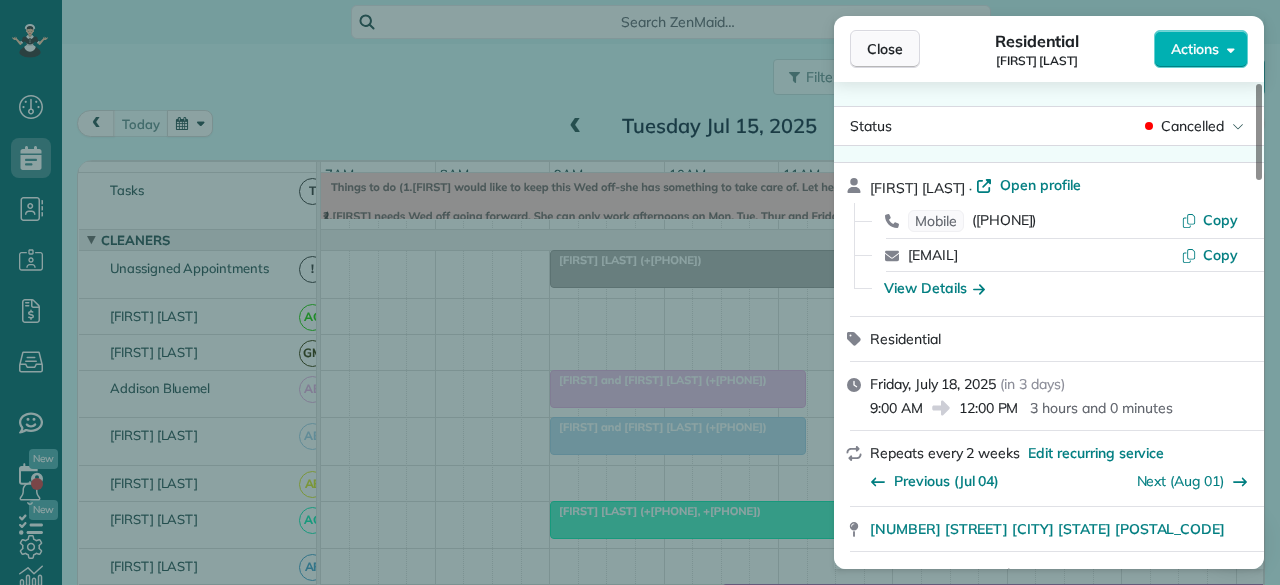 click on "Close" at bounding box center (885, 49) 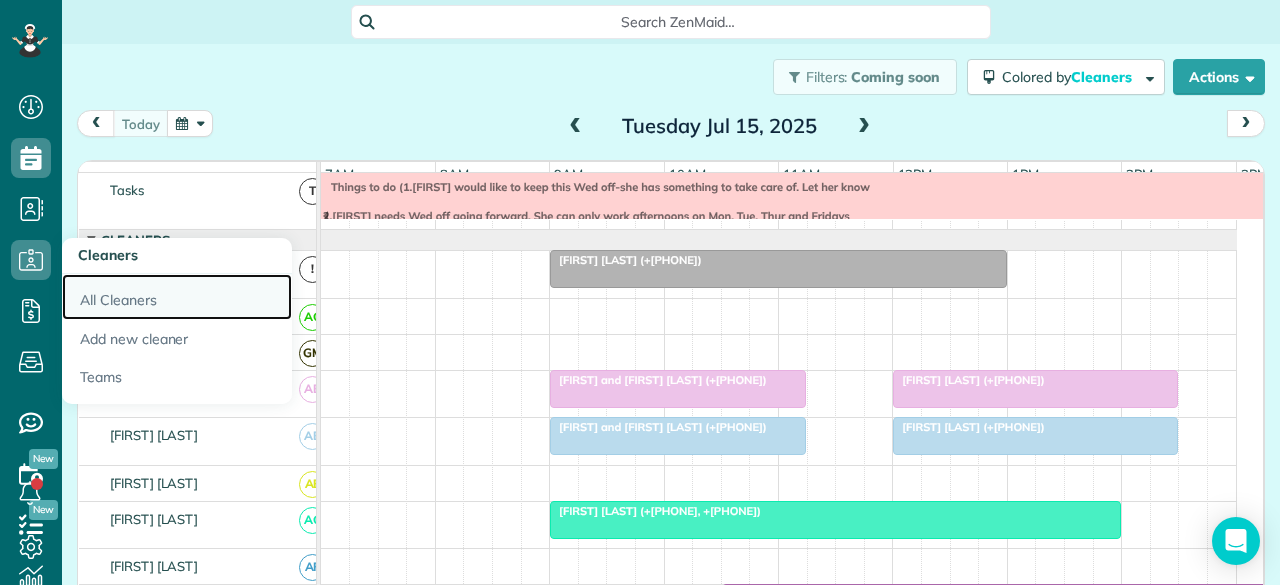 click on "All Cleaners" at bounding box center [177, 297] 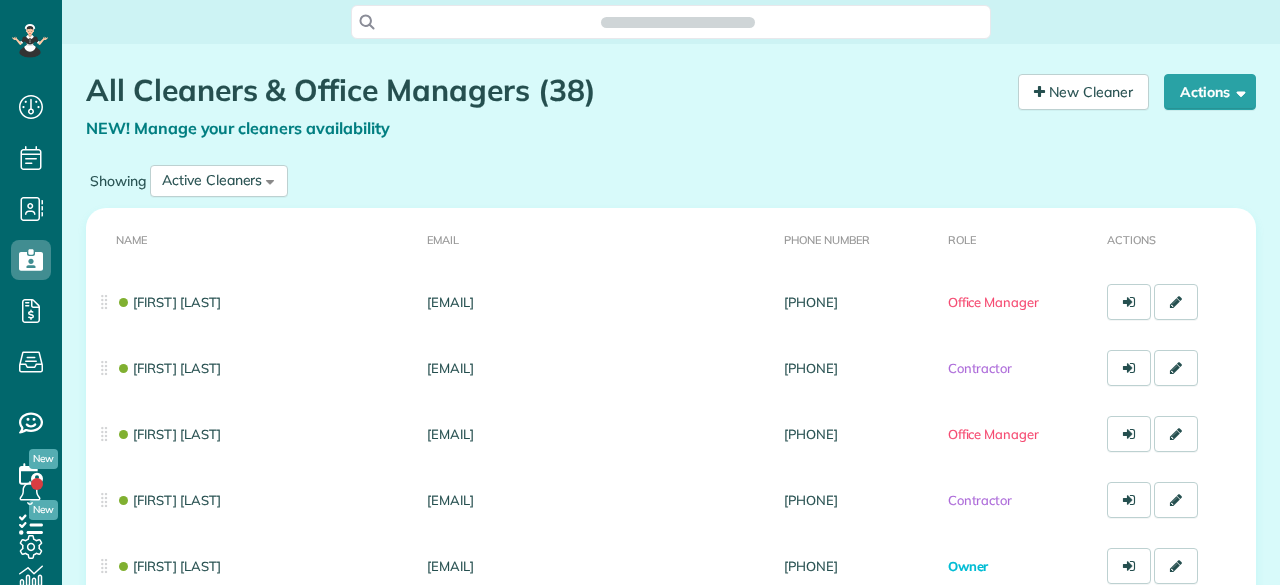 scroll, scrollTop: 0, scrollLeft: 0, axis: both 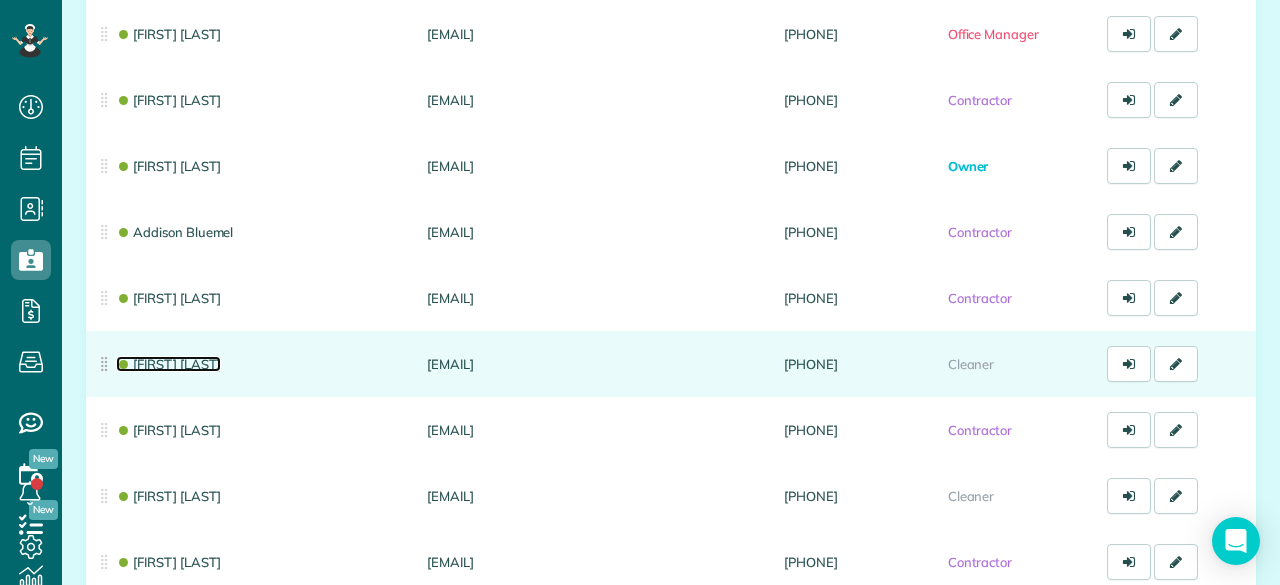 click on "[FIRST] [LAST]" at bounding box center [168, 364] 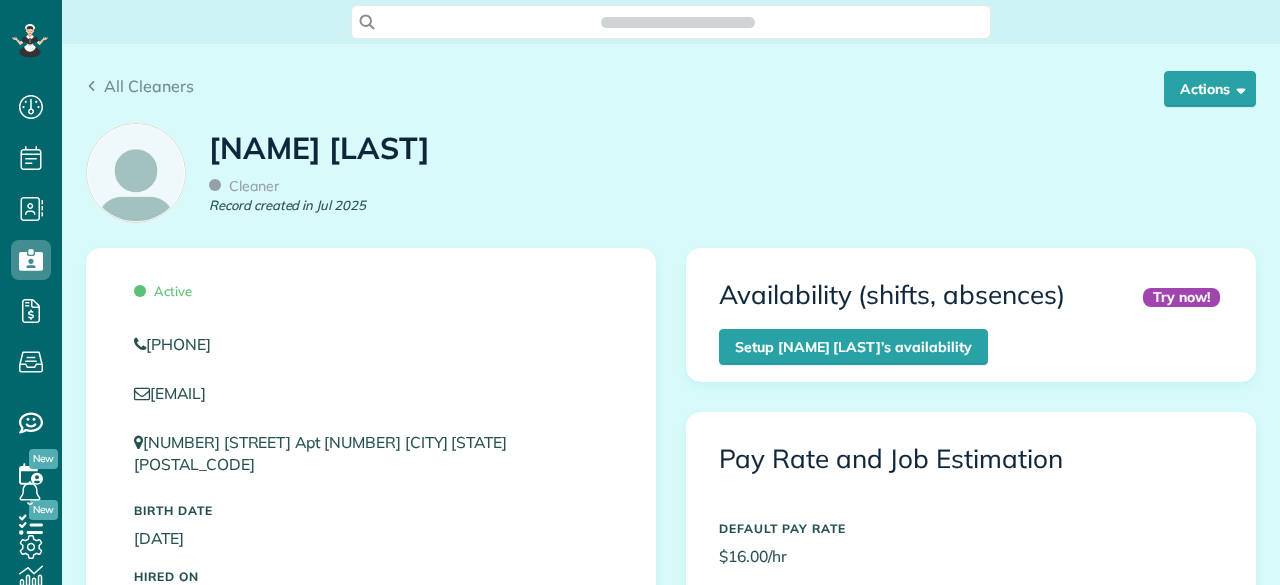 scroll, scrollTop: 0, scrollLeft: 0, axis: both 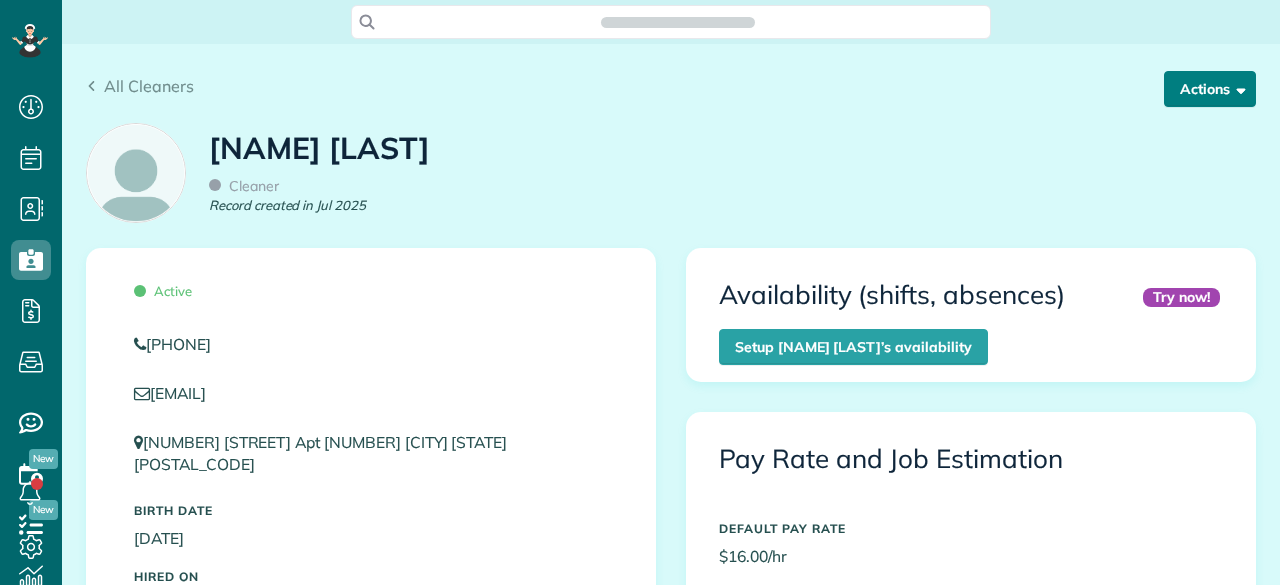 click on "Actions" at bounding box center [1210, 89] 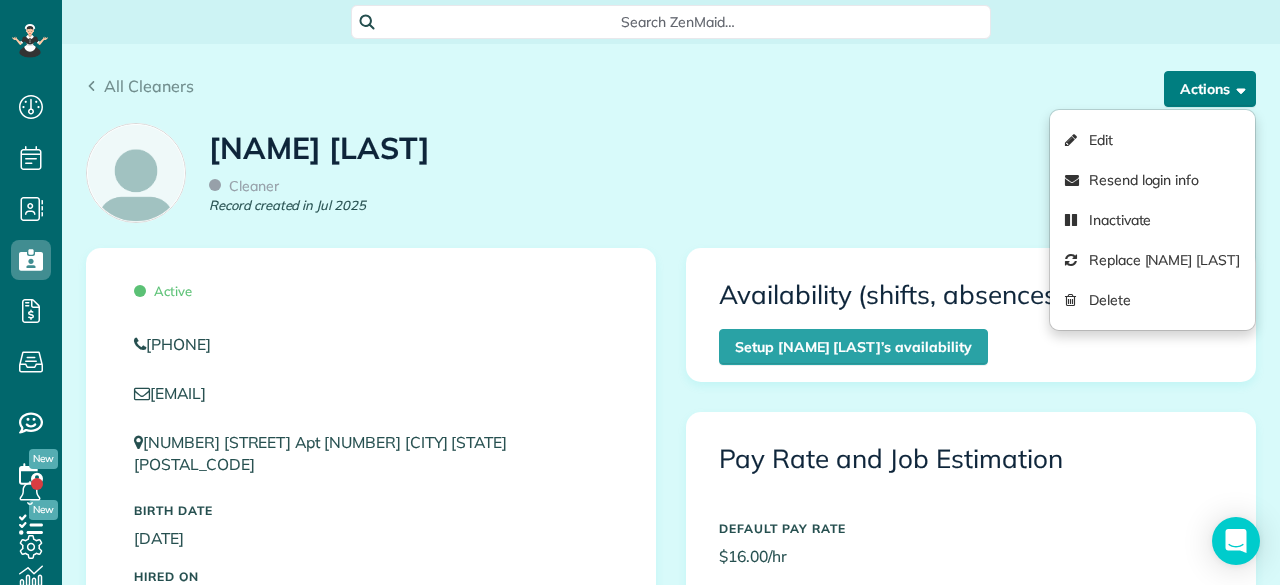 scroll, scrollTop: 585, scrollLeft: 62, axis: both 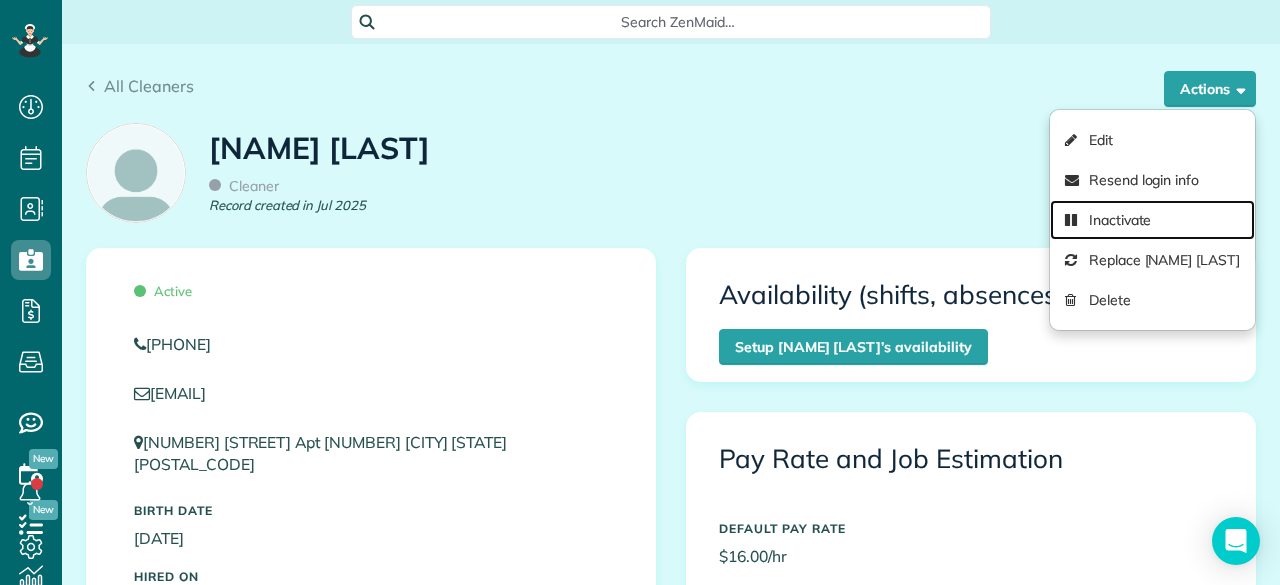 drag, startPoint x: 1095, startPoint y: 219, endPoint x: 748, endPoint y: 143, distance: 355.22528 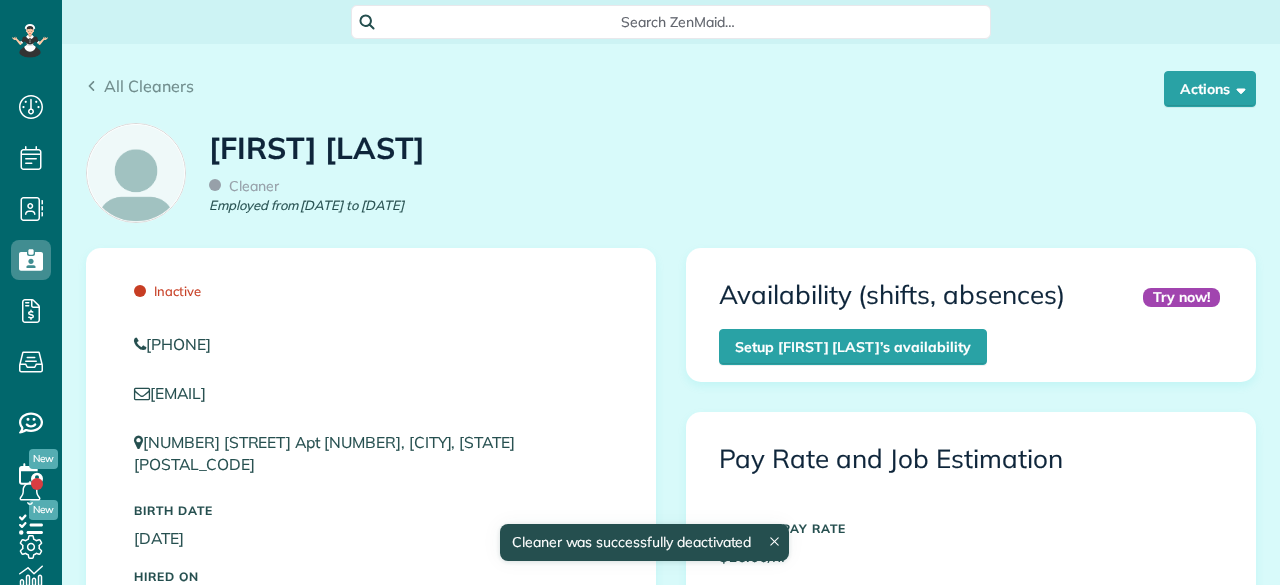 scroll, scrollTop: 0, scrollLeft: 0, axis: both 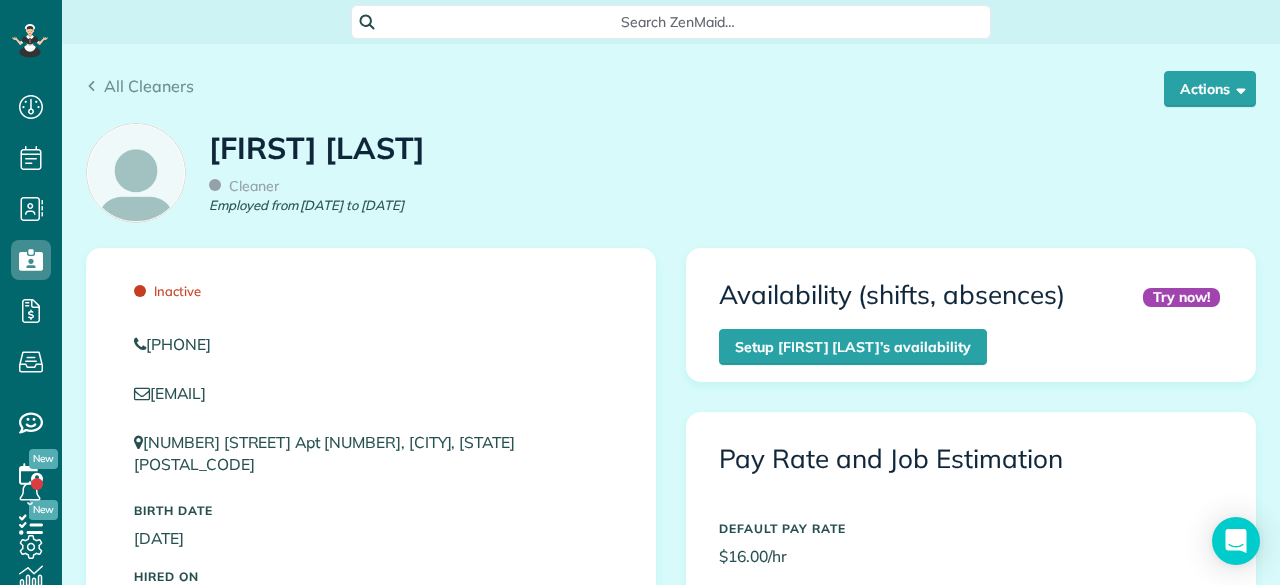 click on "Ana Esparza
Cleaner
Employed from Jul 2025 to Jul 2025" at bounding box center [671, 179] 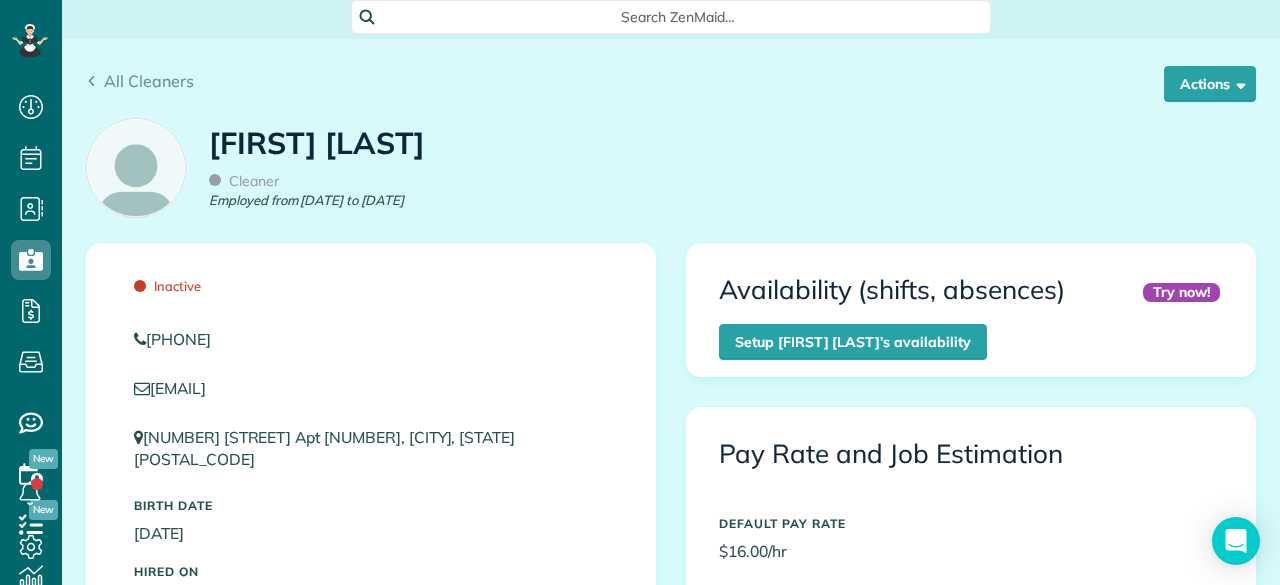 scroll, scrollTop: 0, scrollLeft: 0, axis: both 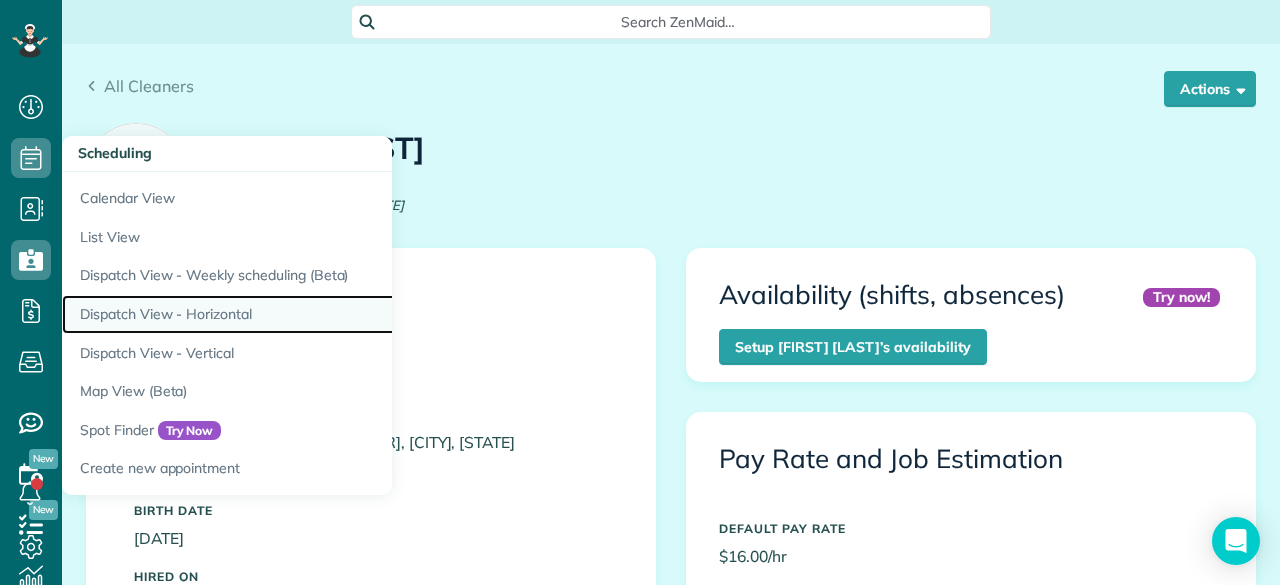 click on "Dispatch View - Horizontal" at bounding box center [312, 314] 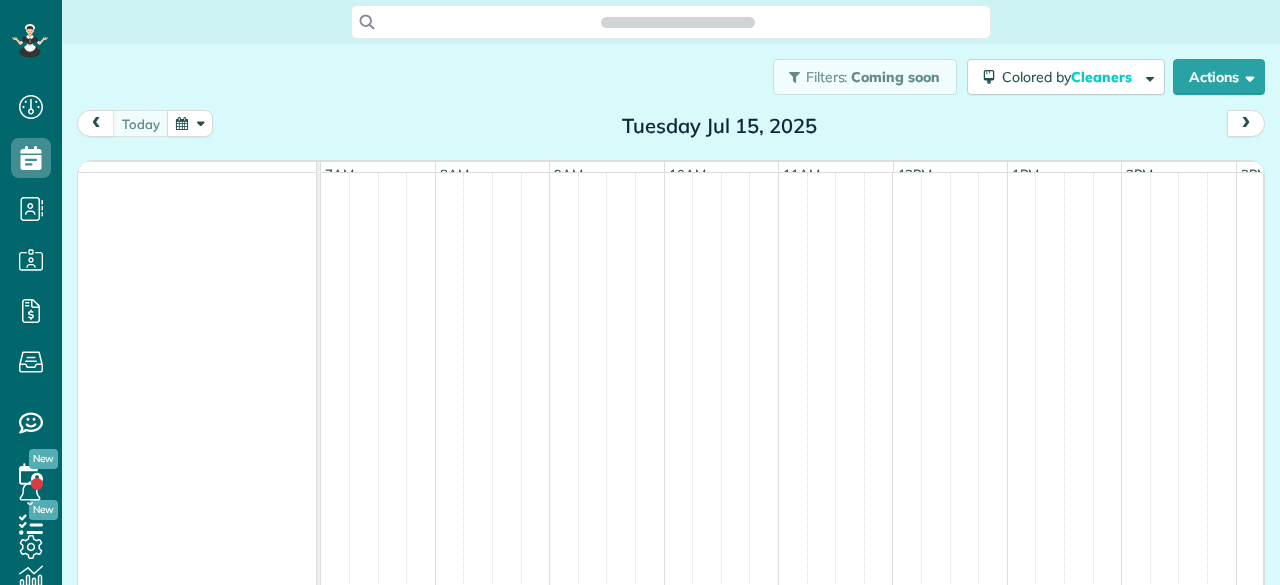 scroll, scrollTop: 0, scrollLeft: 0, axis: both 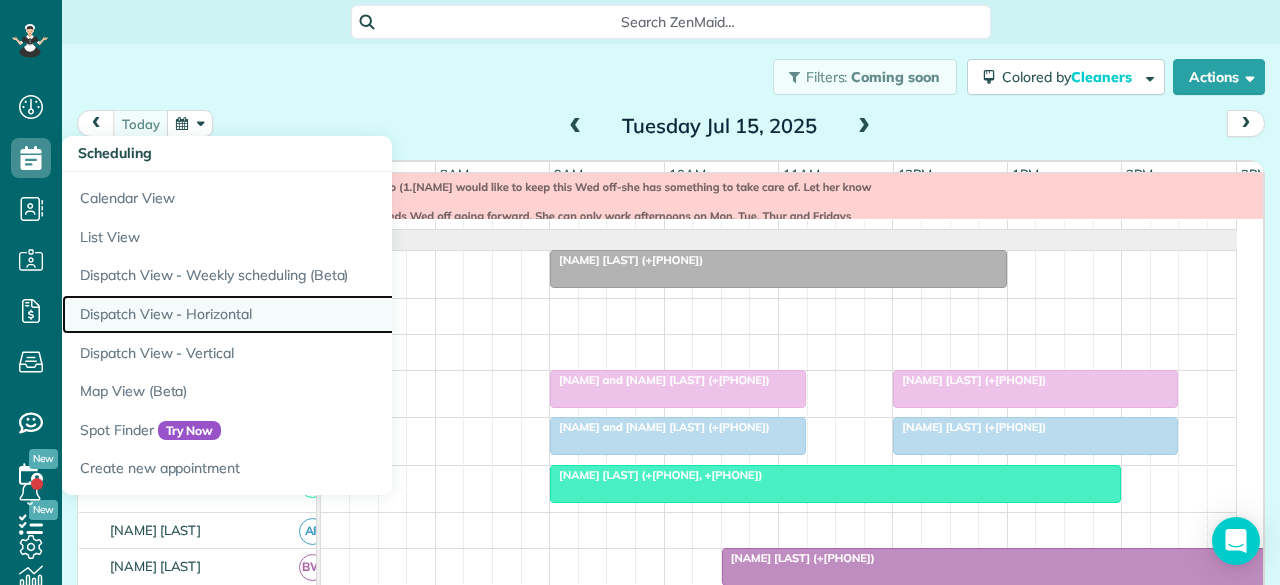 click on "Dispatch View - Horizontal" at bounding box center [312, 314] 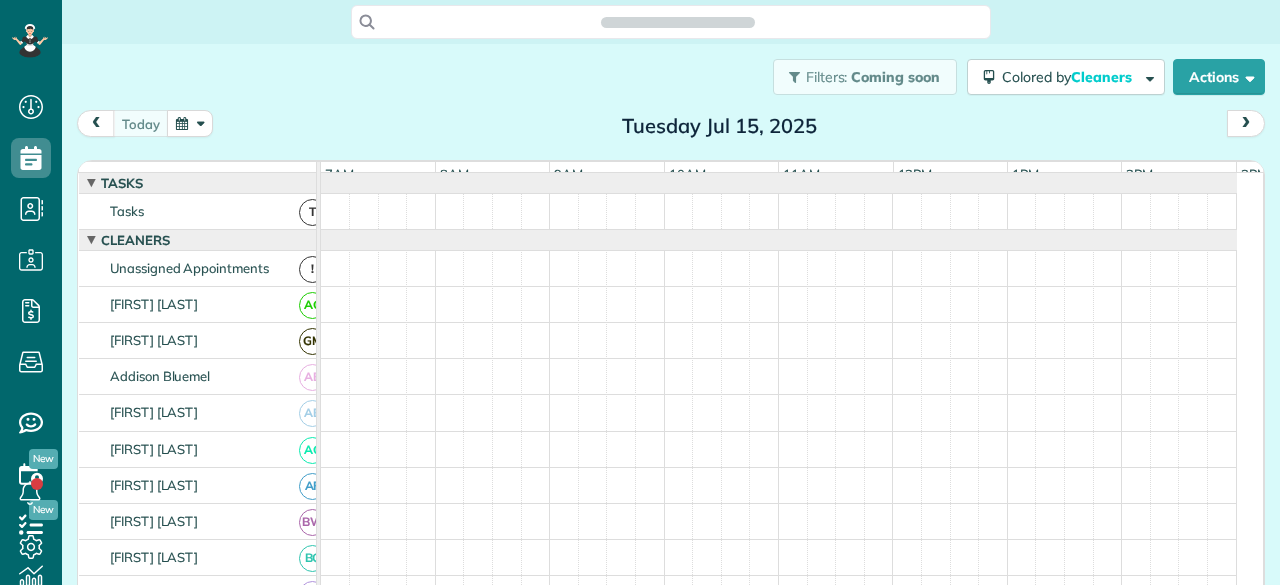 scroll, scrollTop: 0, scrollLeft: 0, axis: both 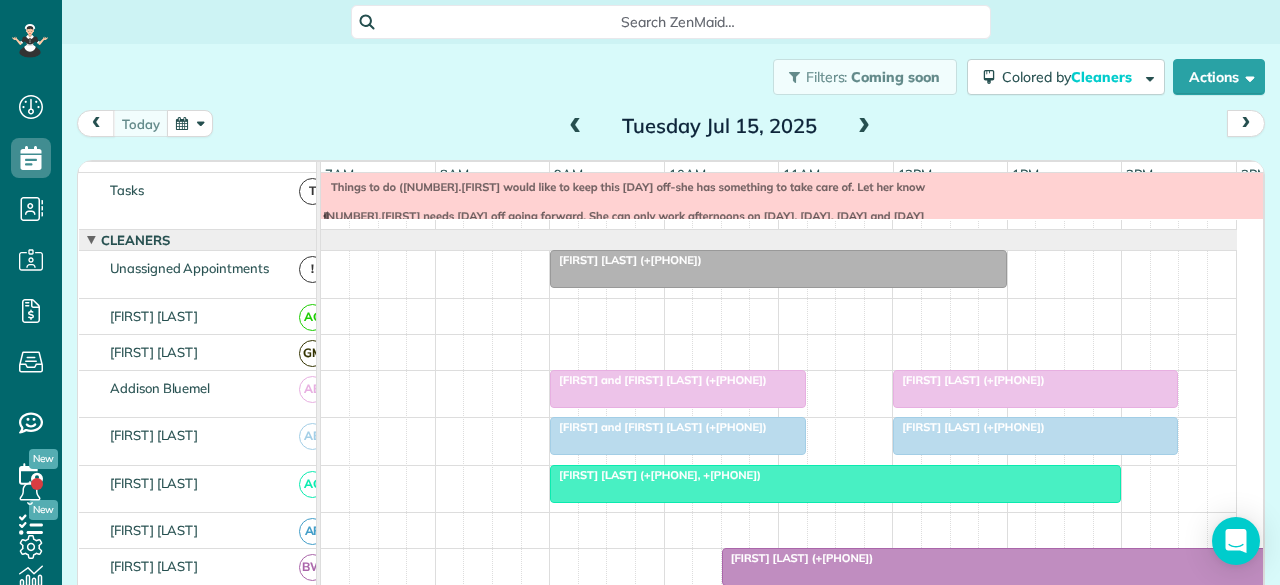 click at bounding box center [778, 269] 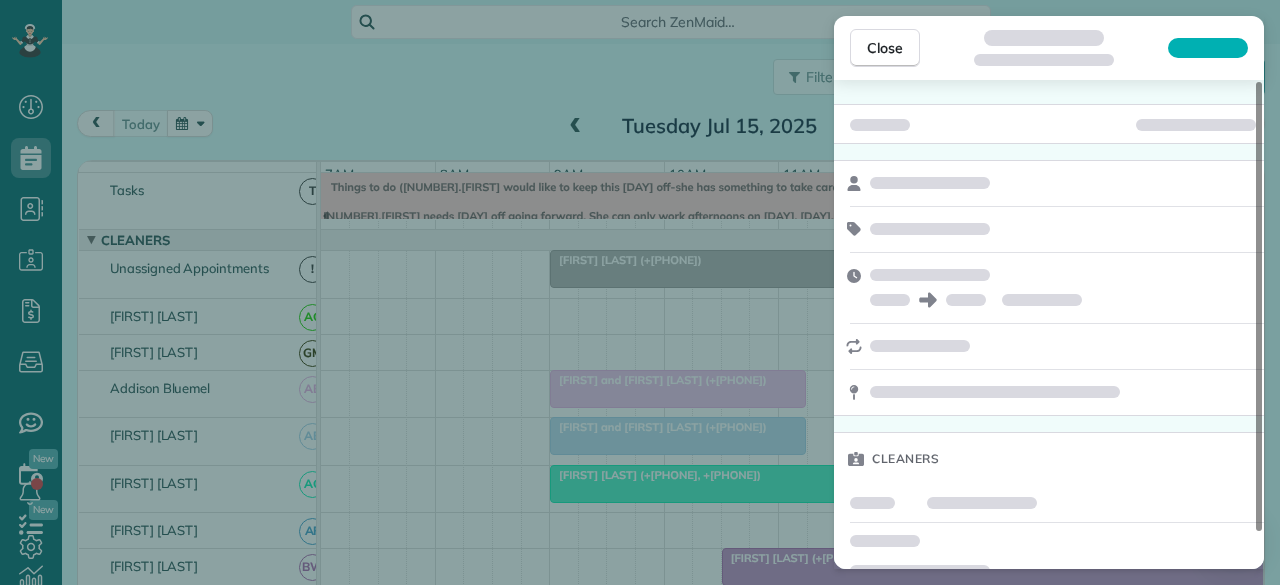 click on "Cleaners" at bounding box center [1049, 324] 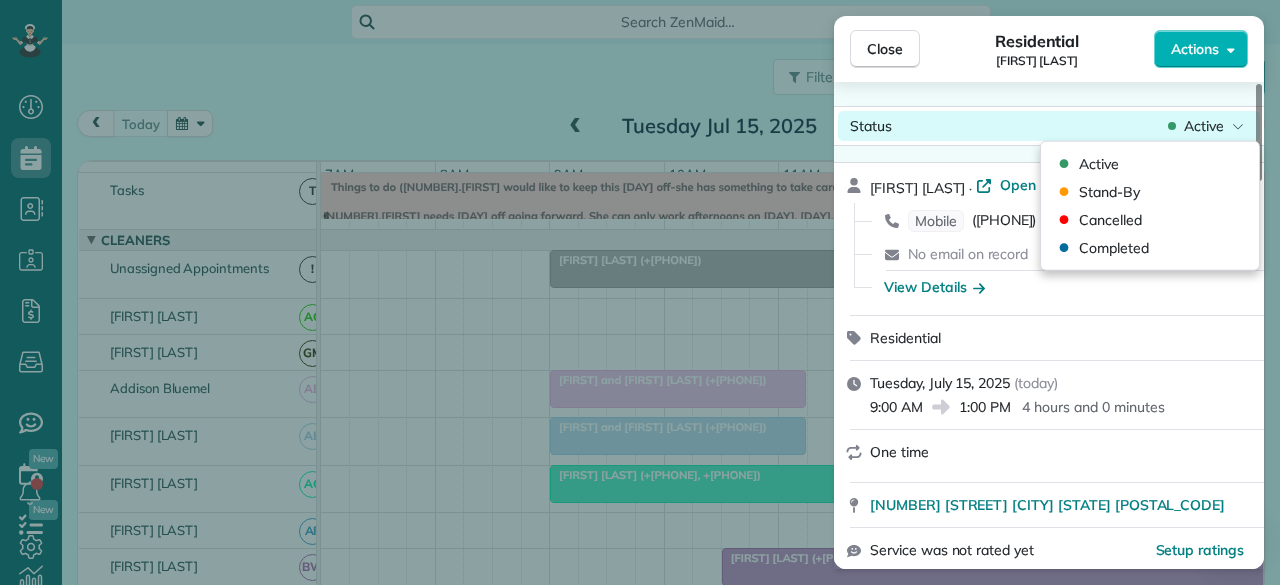 click on "Active" at bounding box center (1206, 126) 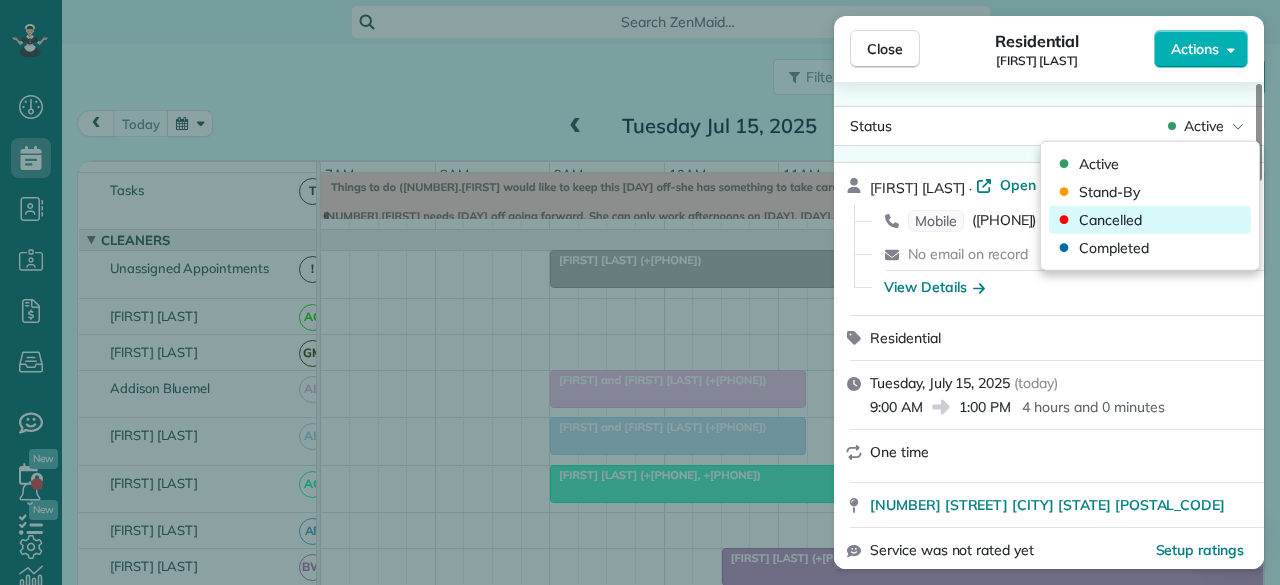 click on "Cancelled" at bounding box center [1110, 220] 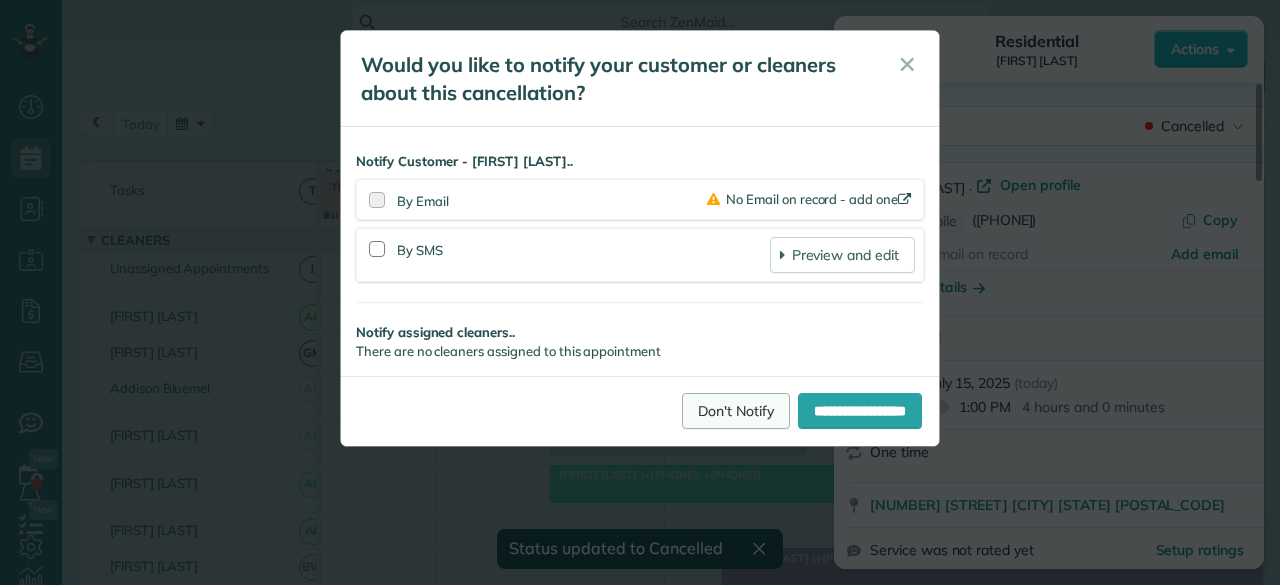 click on "Don't Notify" at bounding box center (736, 411) 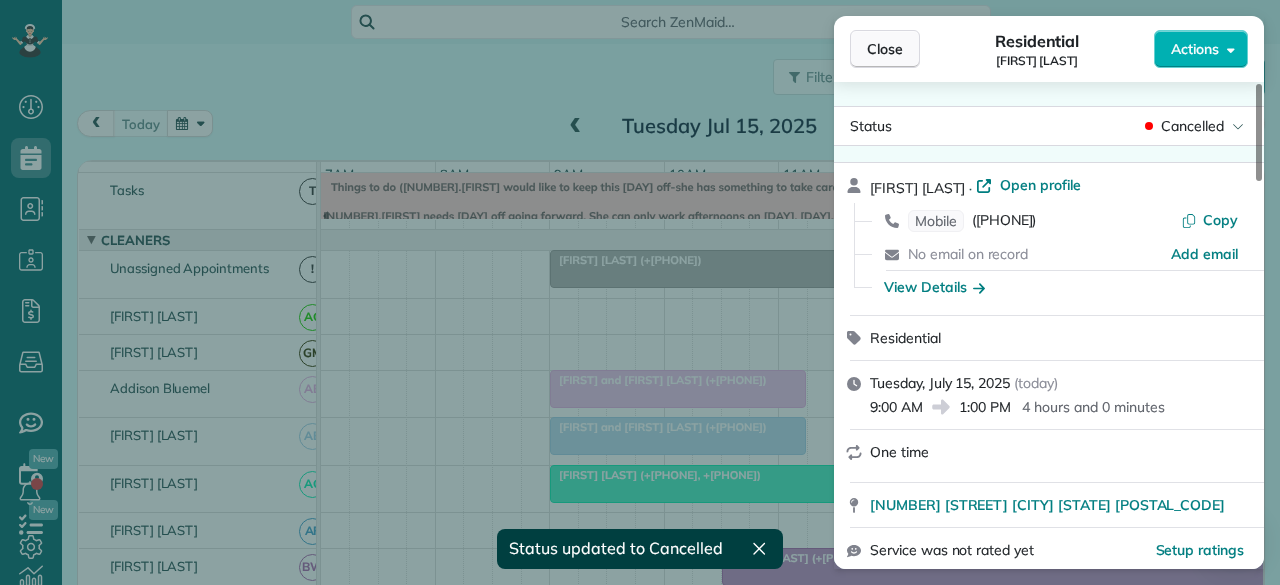 click on "Close" at bounding box center [885, 49] 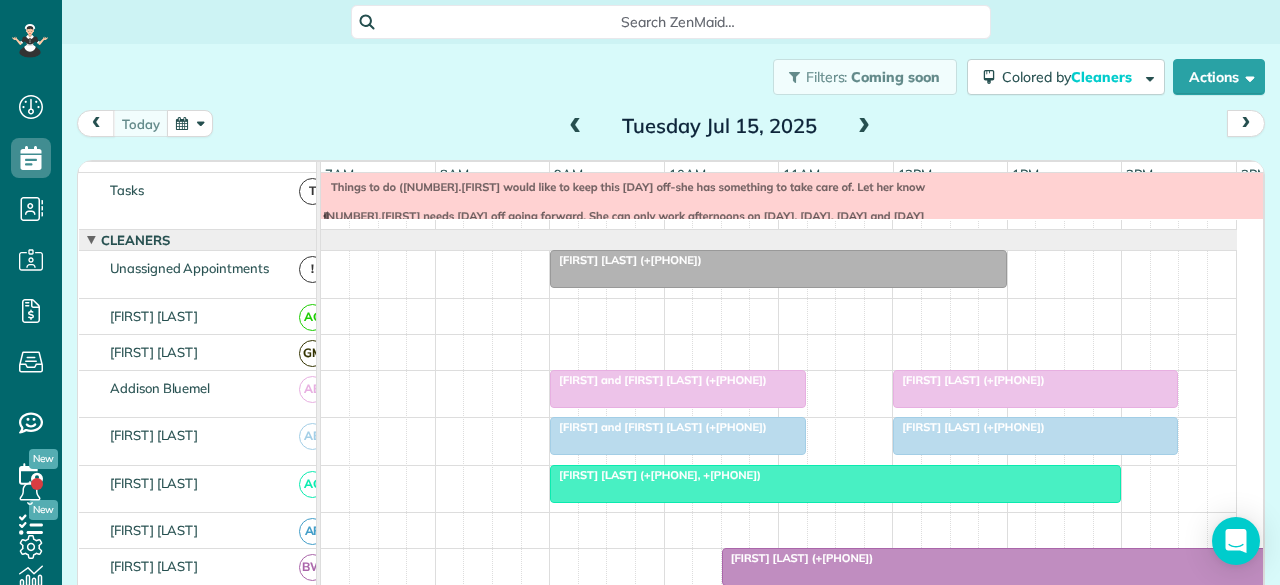 scroll, scrollTop: 121, scrollLeft: 0, axis: vertical 